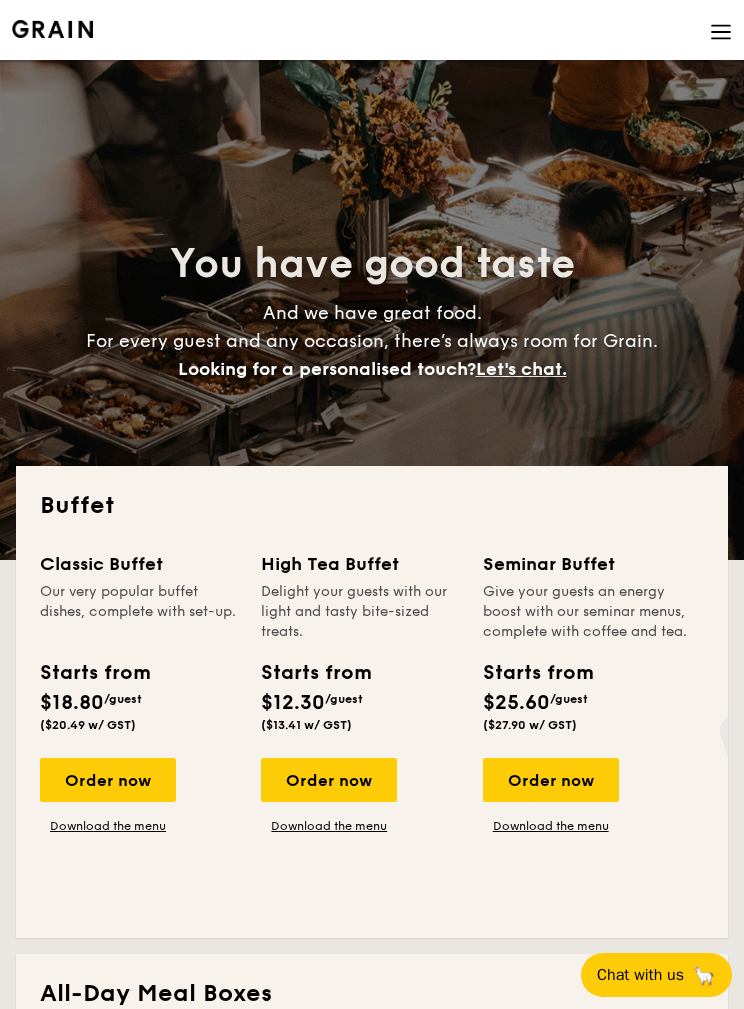 scroll, scrollTop: 0, scrollLeft: 0, axis: both 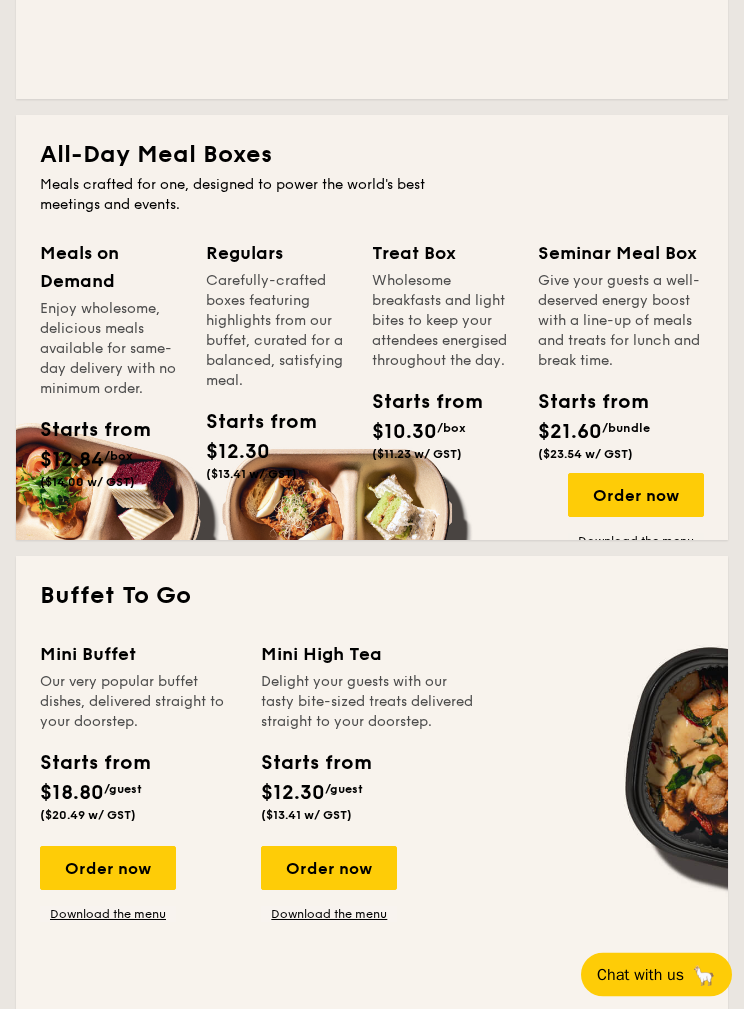 click on "Meals on Demand" at bounding box center (111, 268) 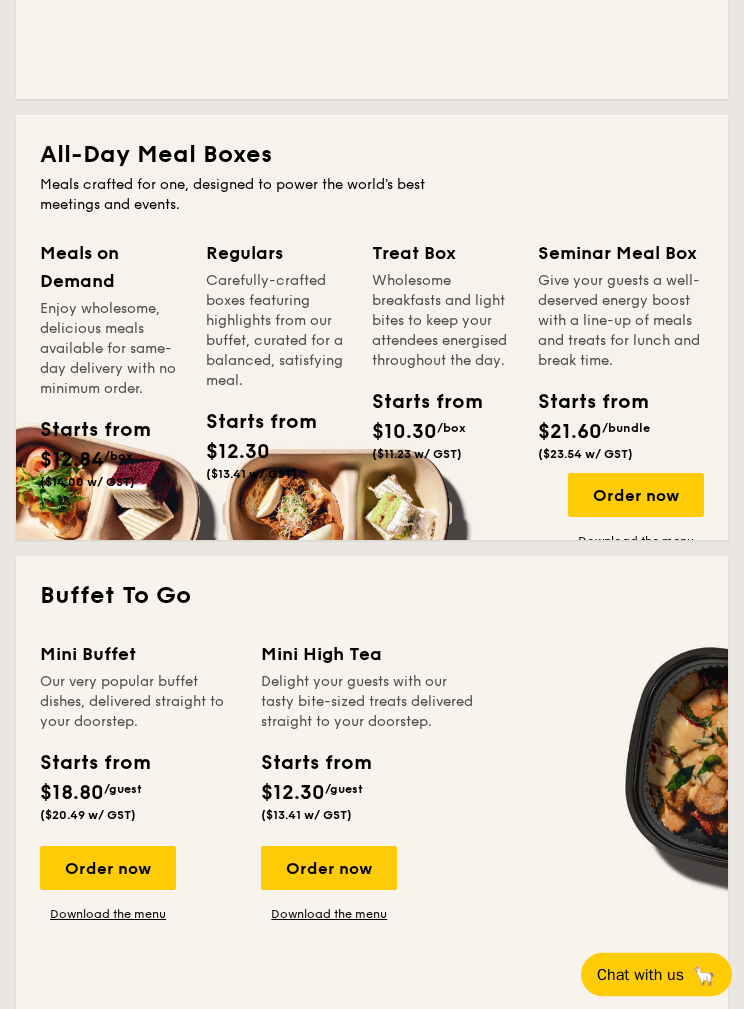 click on "$12.84" at bounding box center (72, 461) 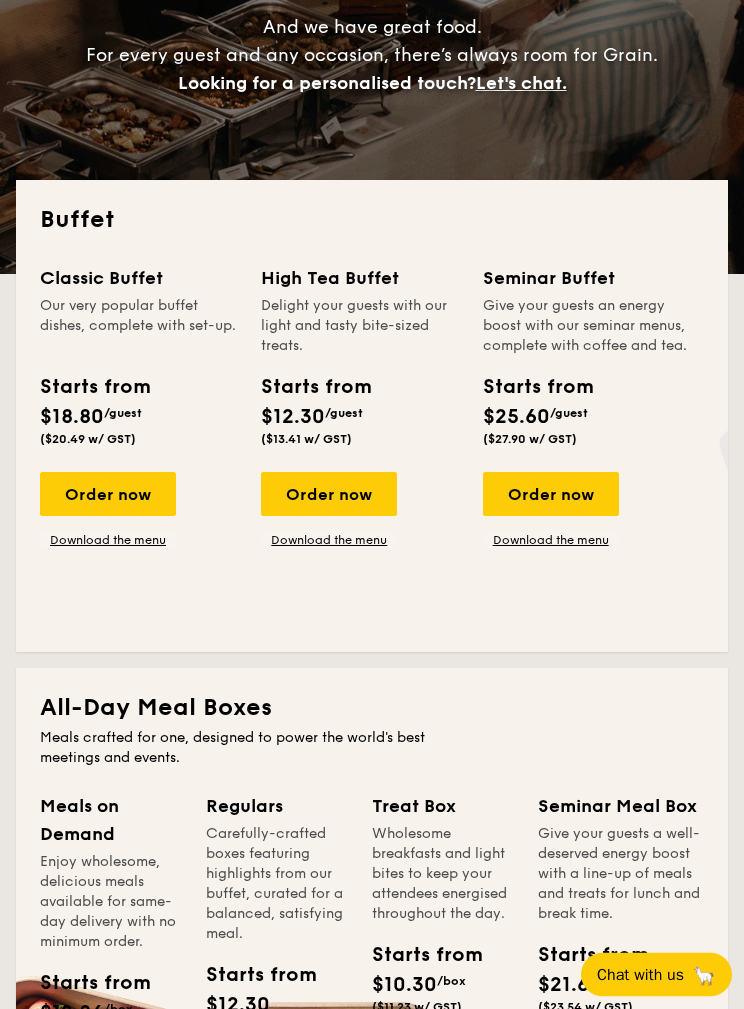 scroll, scrollTop: 0, scrollLeft: 0, axis: both 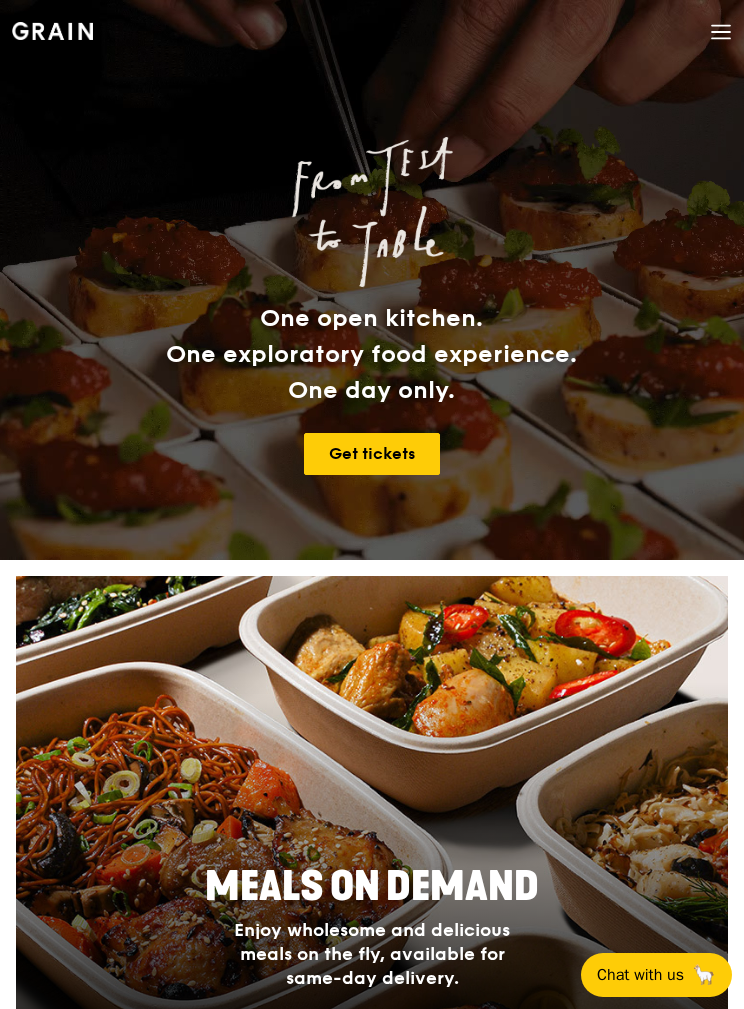 click on "Grain logo" at bounding box center (52, 29) 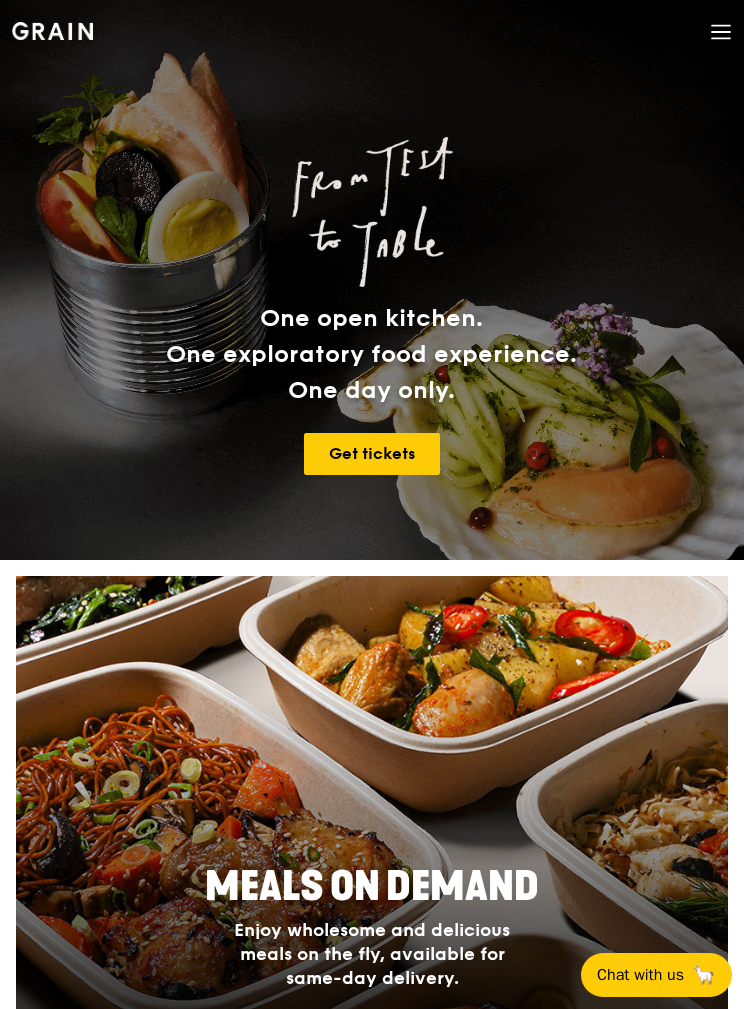 click at bounding box center [721, 34] 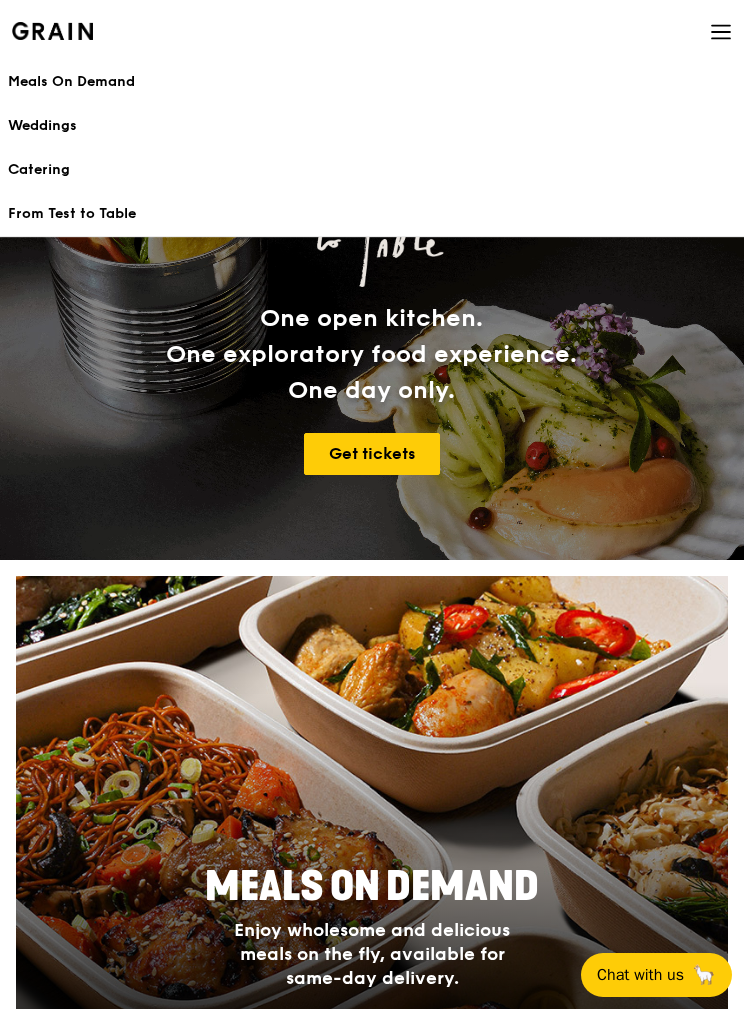click on "Meals On Demand" at bounding box center [372, 82] 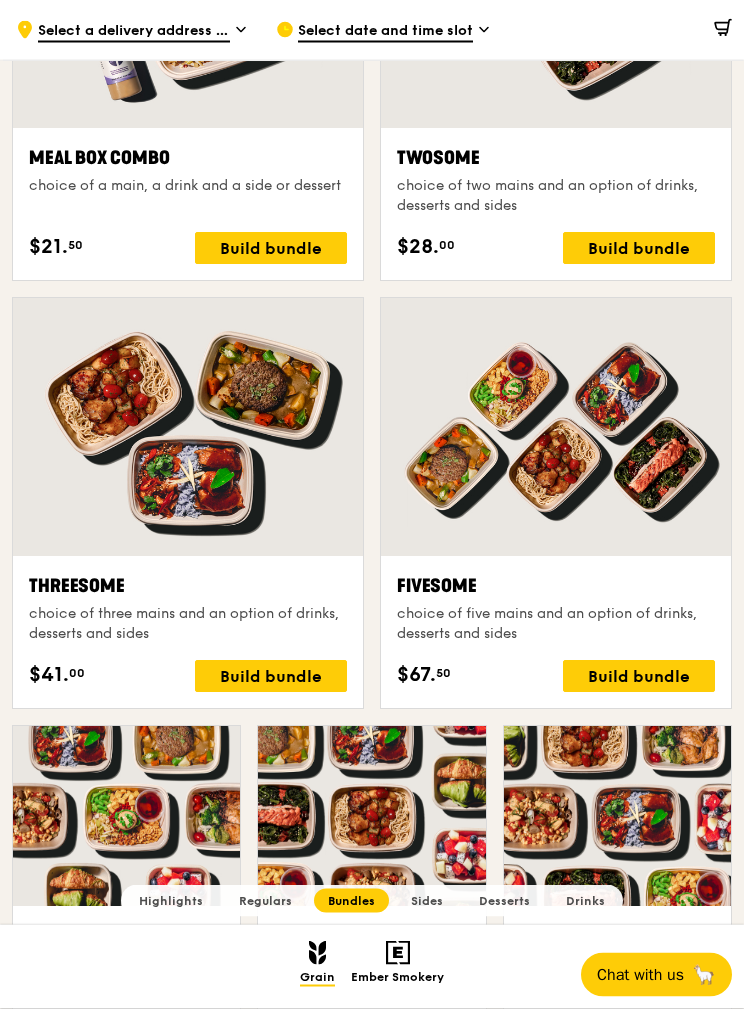 scroll, scrollTop: 3013, scrollLeft: 0, axis: vertical 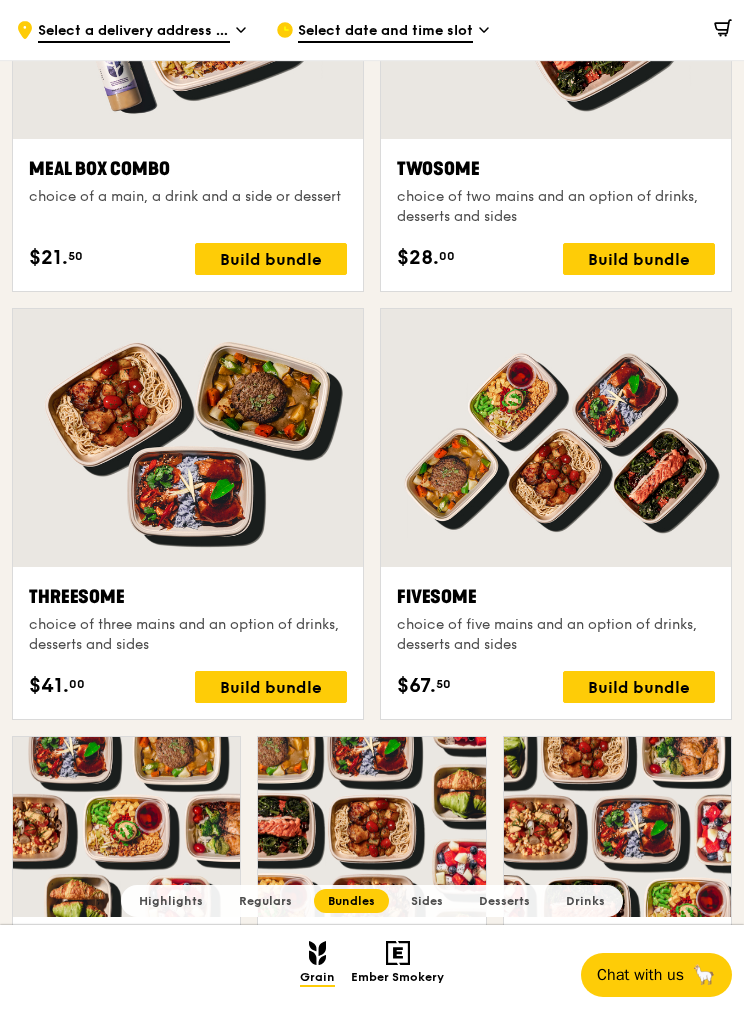 click at bounding box center [188, 438] 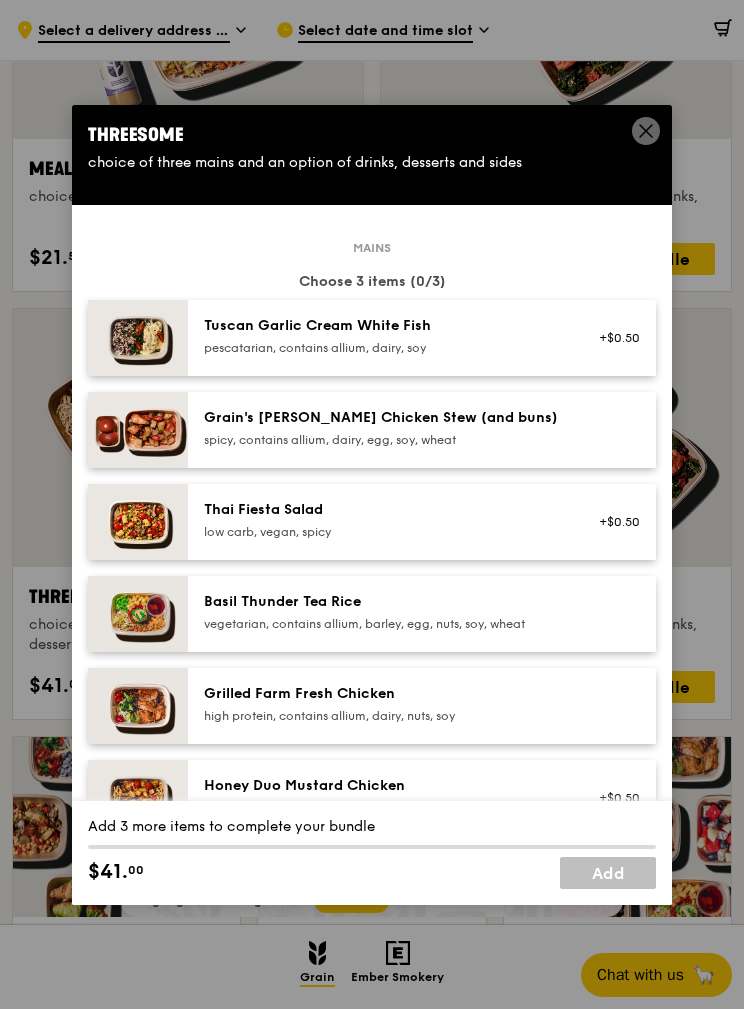 scroll, scrollTop: 0, scrollLeft: 0, axis: both 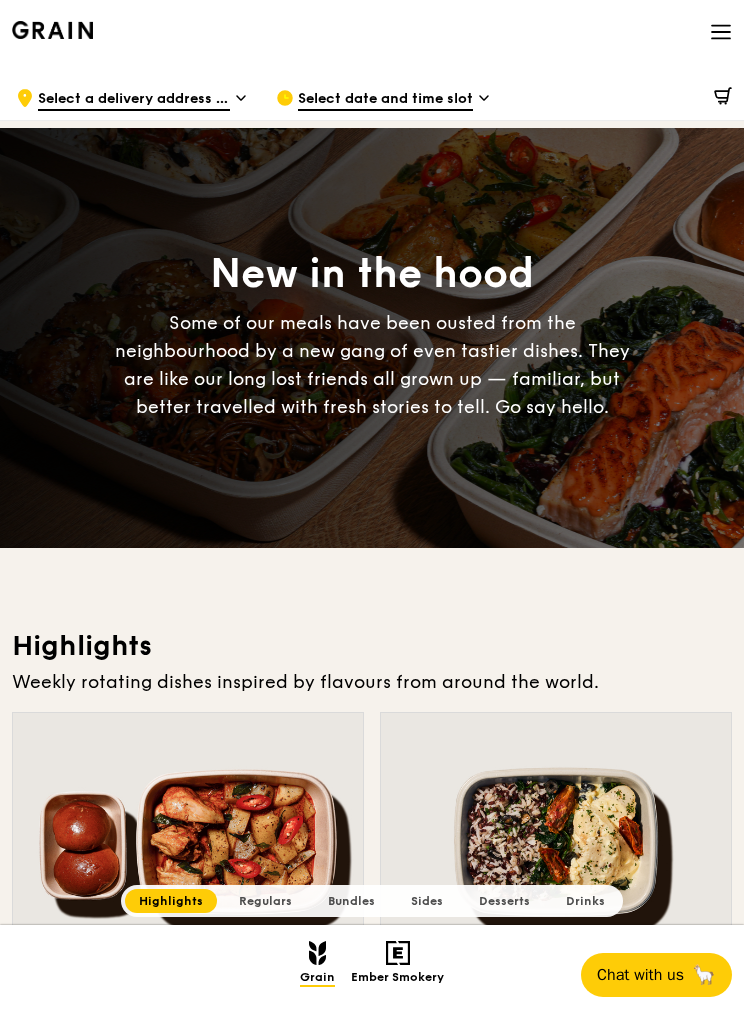 click 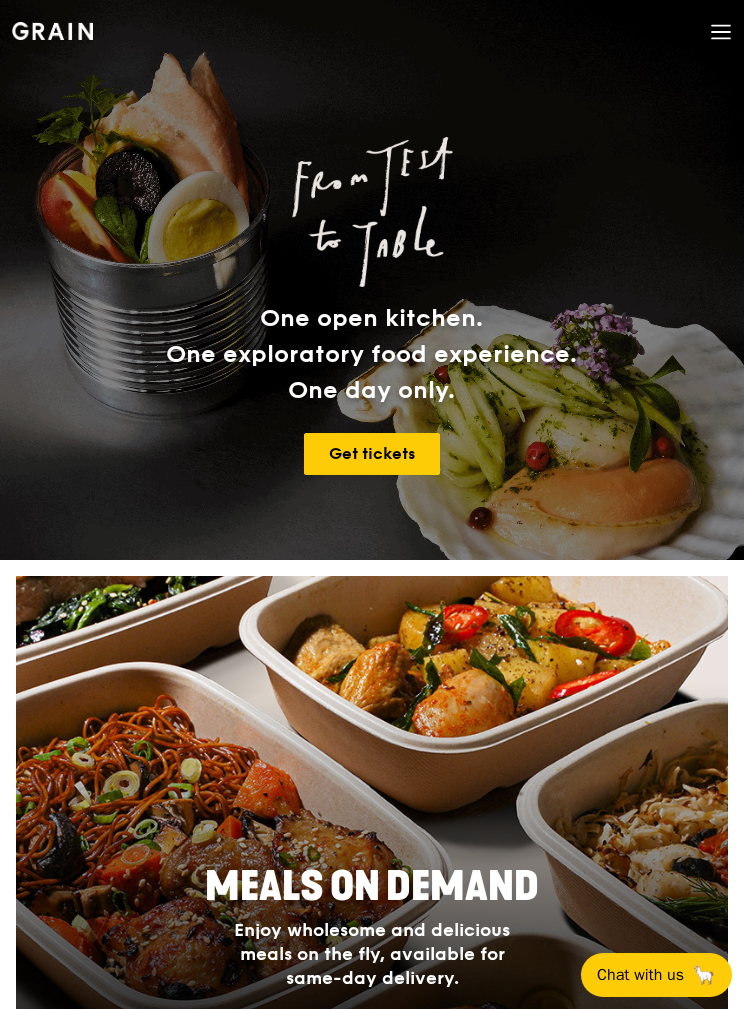 scroll, scrollTop: 0, scrollLeft: 0, axis: both 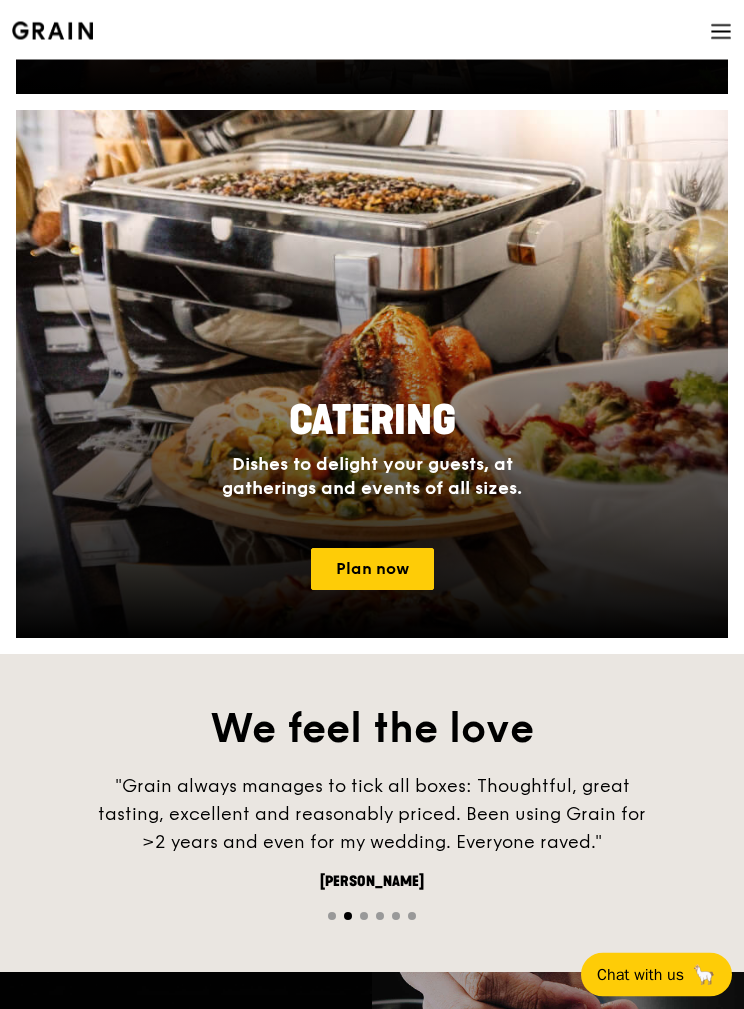 click on "Plan now" at bounding box center [372, 570] 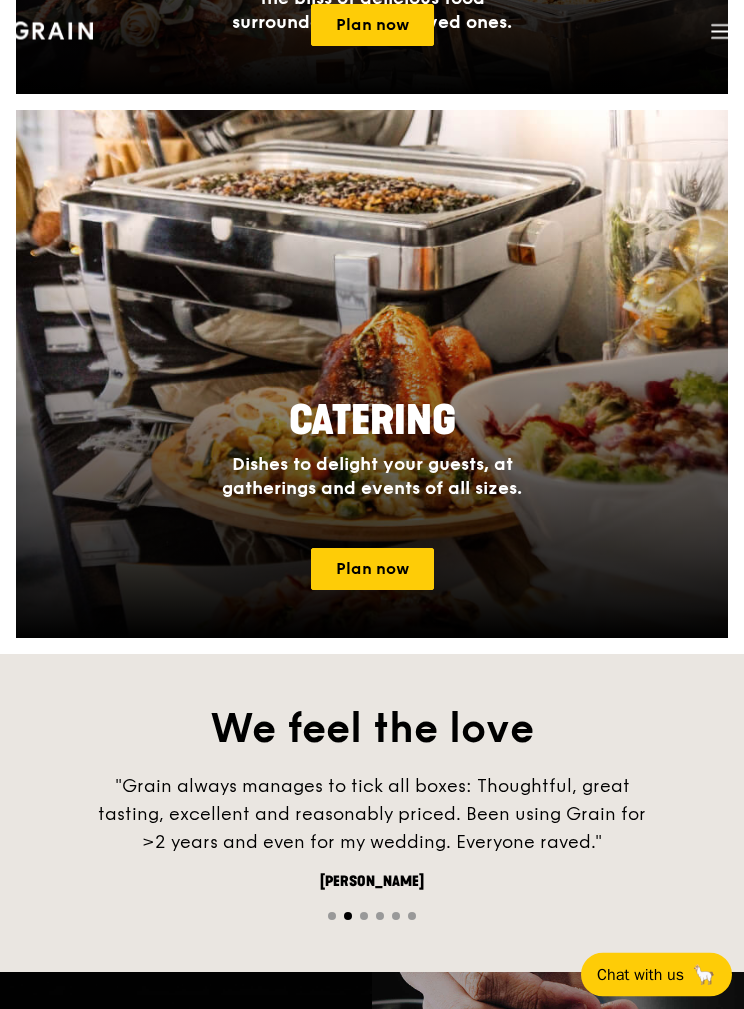 scroll, scrollTop: 0, scrollLeft: 0, axis: both 